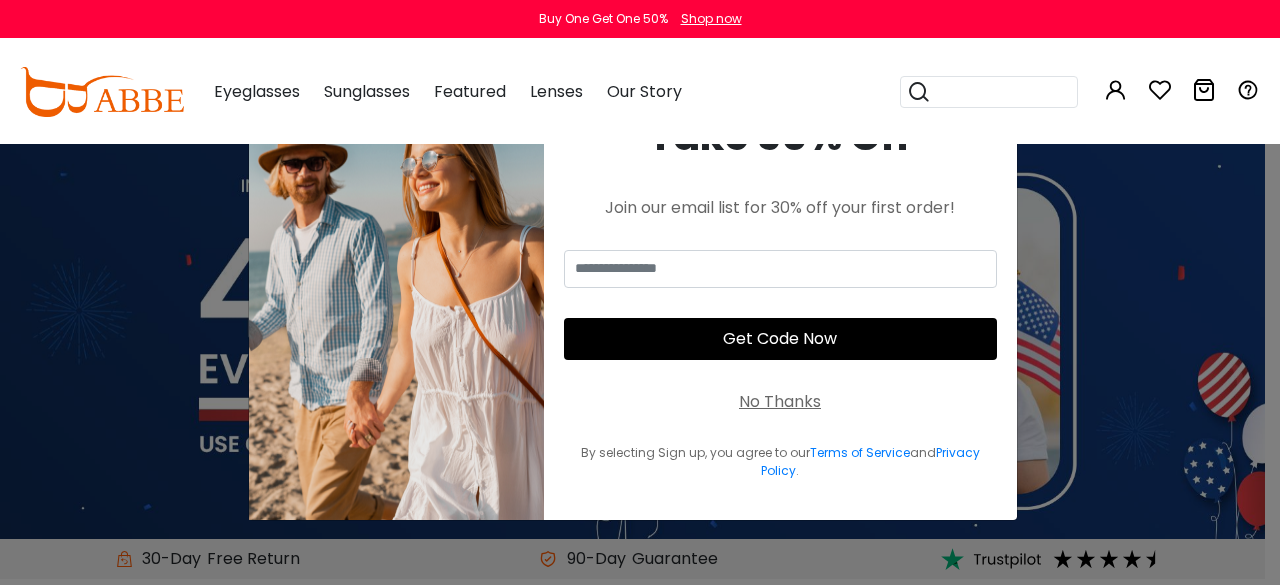 scroll, scrollTop: 0, scrollLeft: 0, axis: both 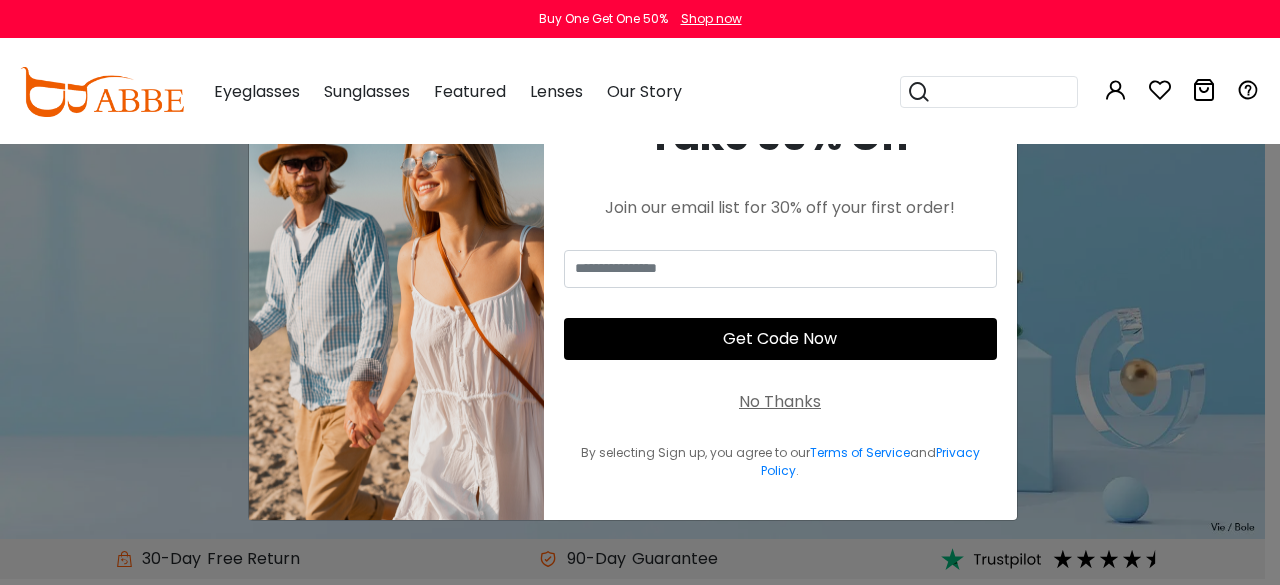 click on "No Thanks" at bounding box center (780, 402) 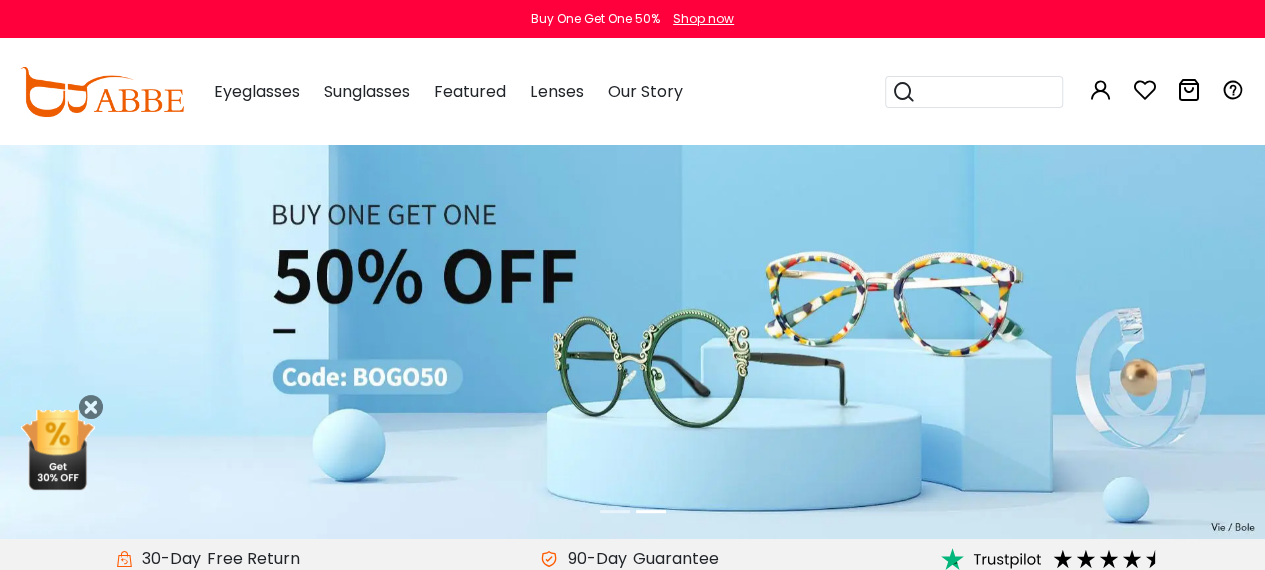 click on "Later" at bounding box center [673, 129] 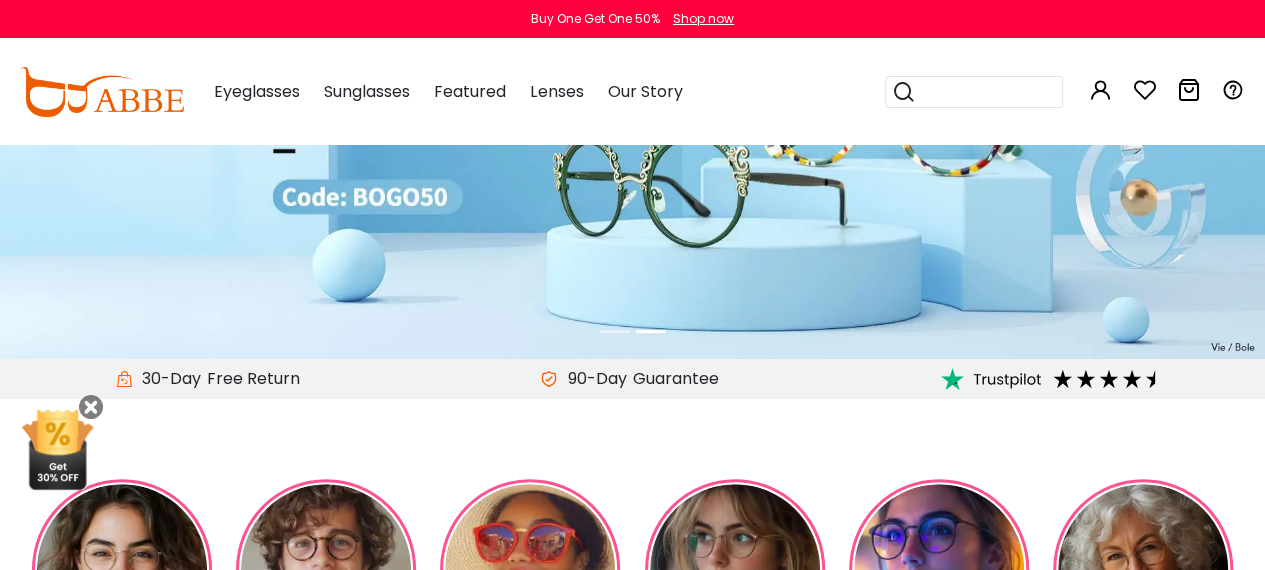 scroll, scrollTop: 0, scrollLeft: 0, axis: both 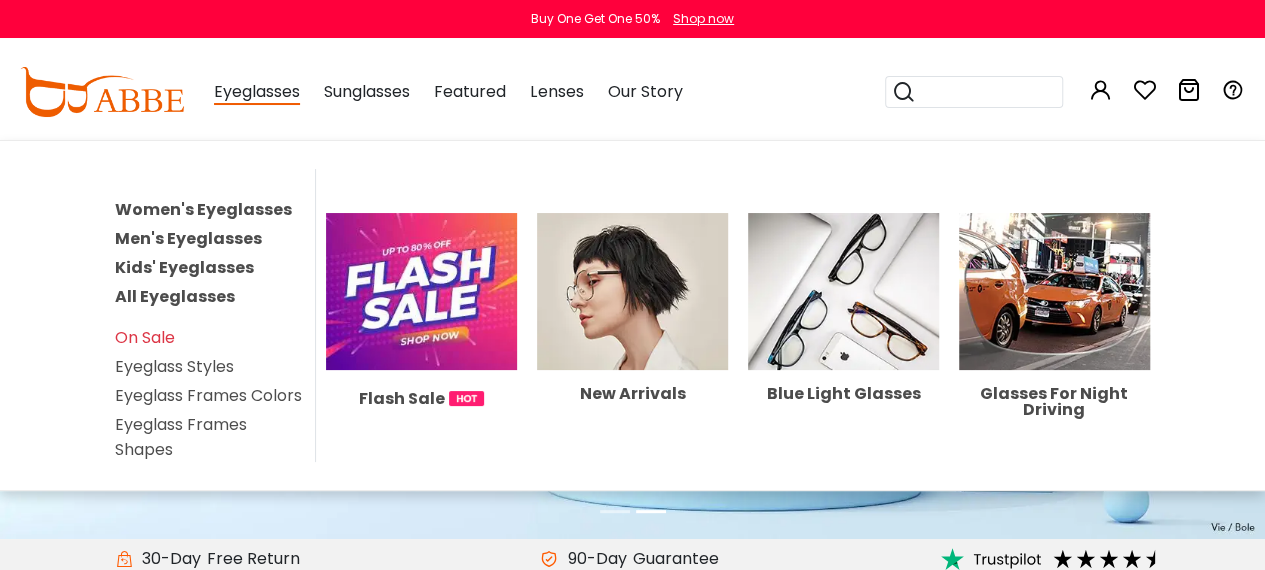 click on "Eyeglasses" at bounding box center (257, 92) 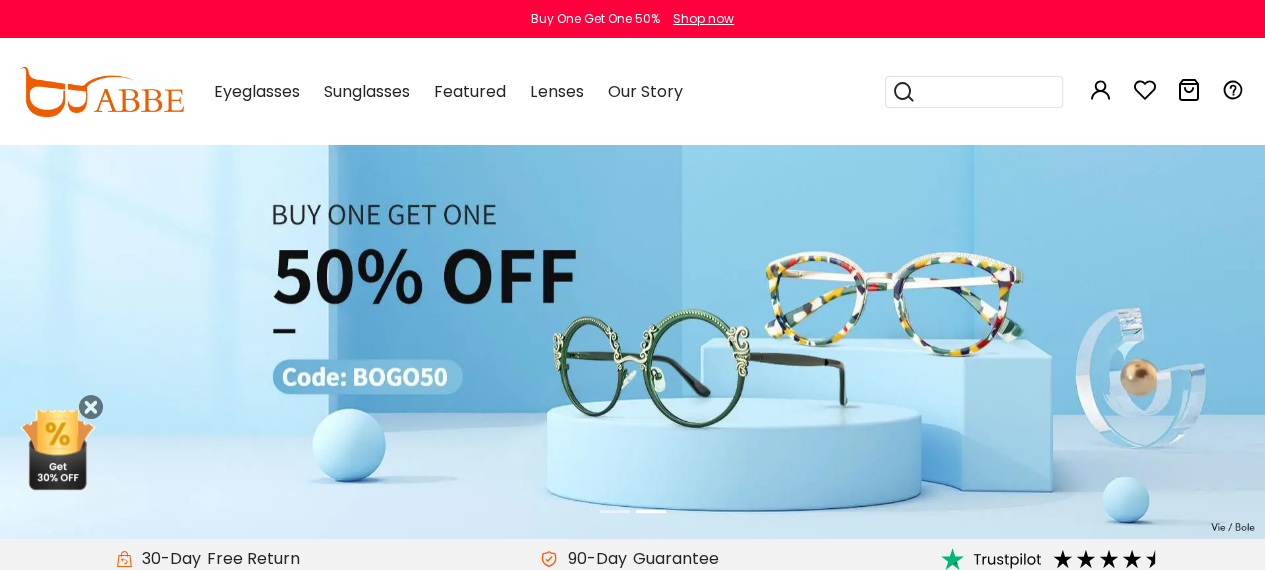 click on "Eyeglasses" at bounding box center (257, 91) 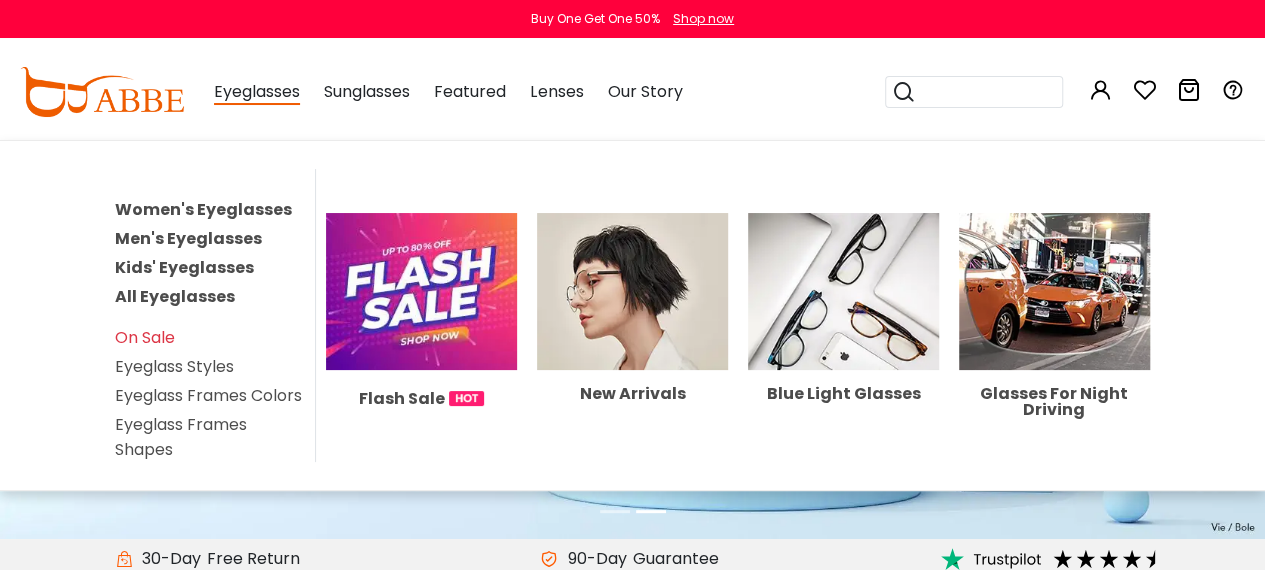 click on "Women's Eyeglasses" at bounding box center (203, 209) 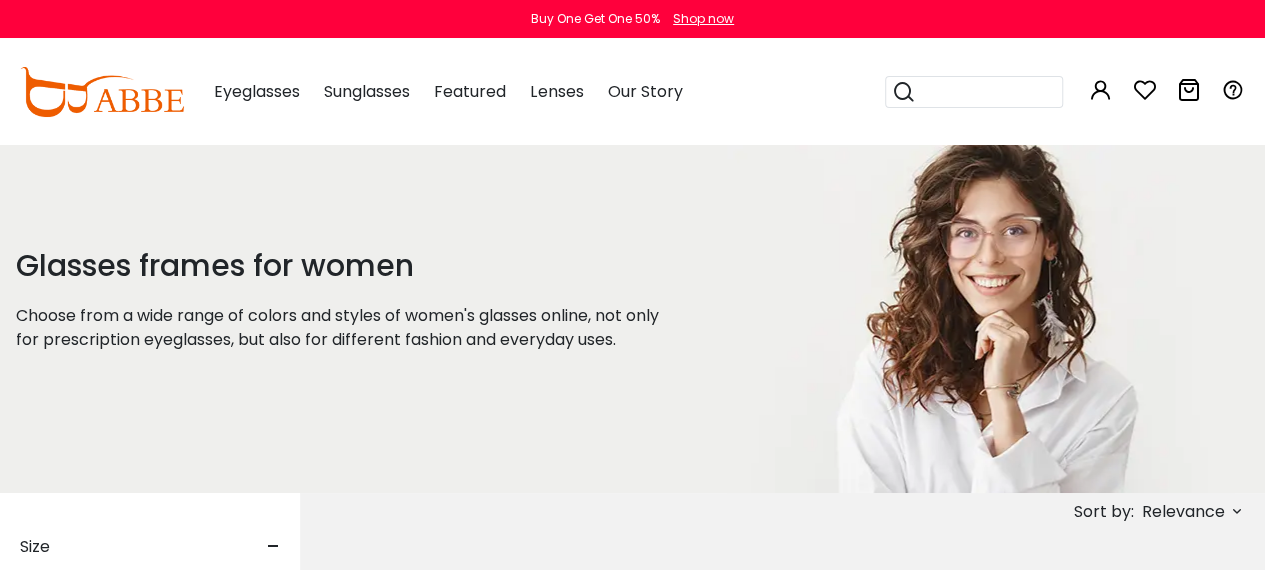 scroll, scrollTop: 0, scrollLeft: 0, axis: both 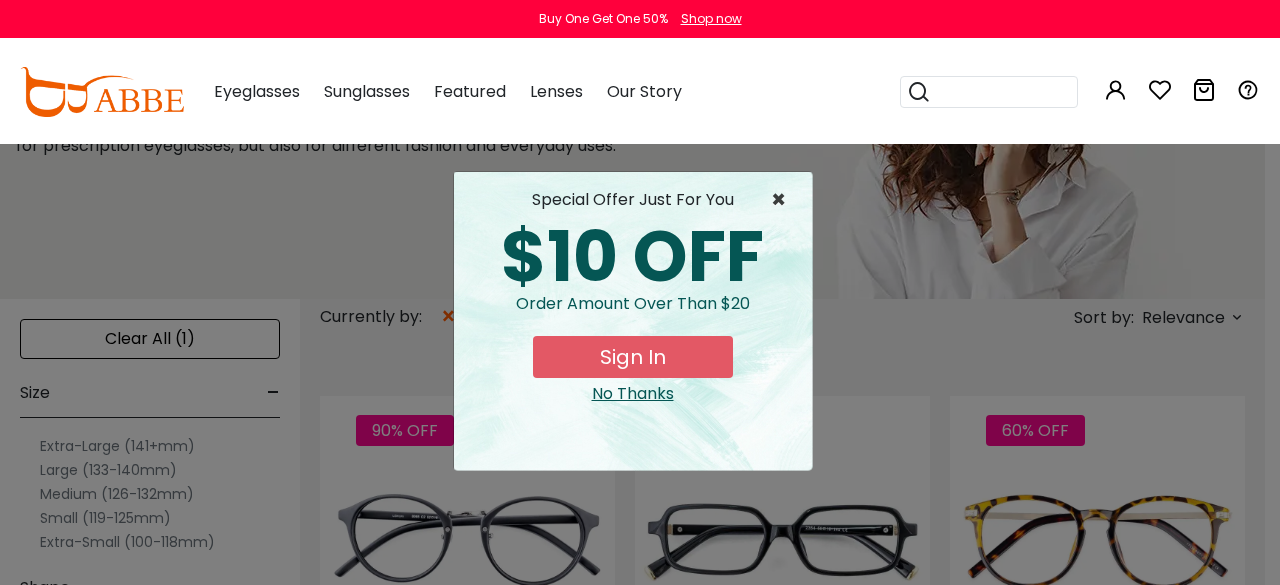 click on "×" at bounding box center [783, 200] 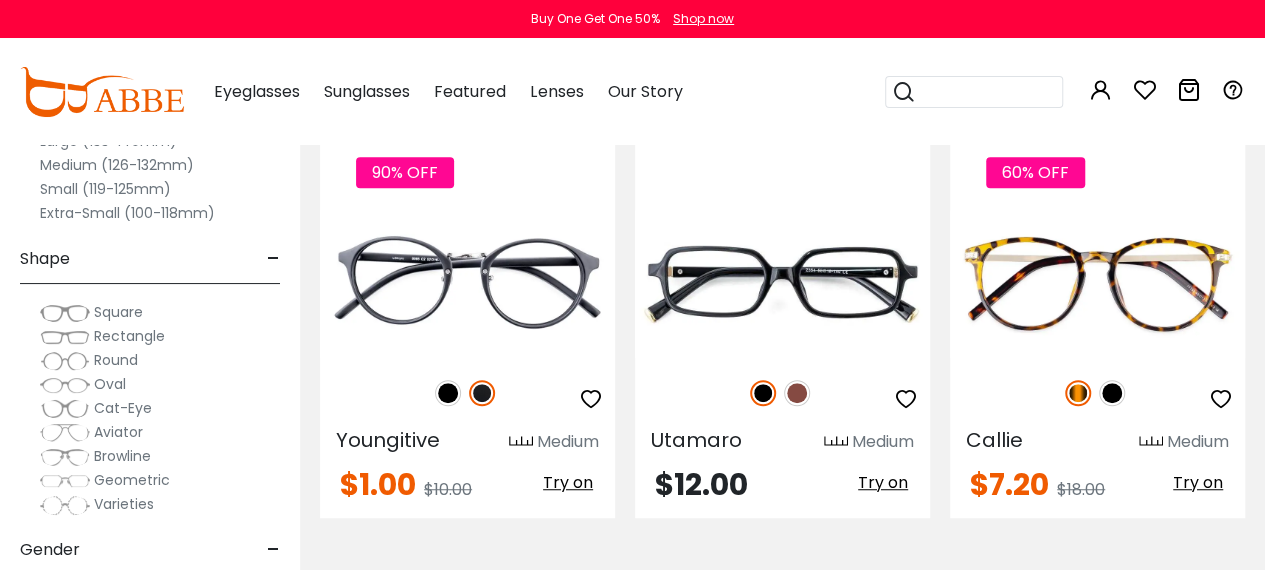 scroll, scrollTop: 453, scrollLeft: 0, axis: vertical 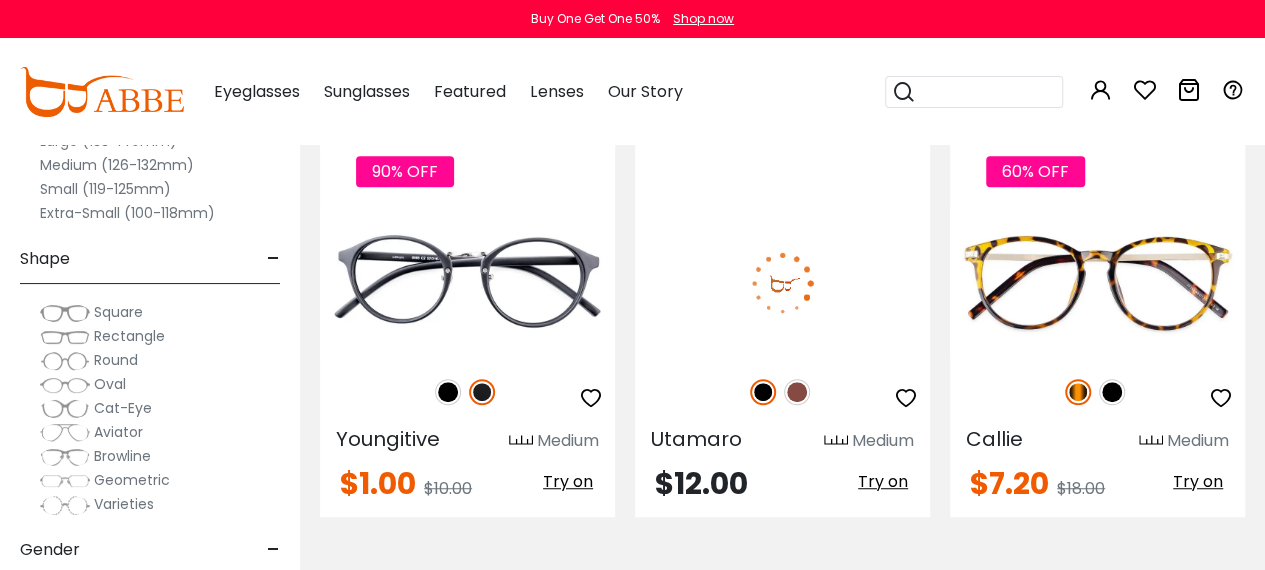 click on "Try on" at bounding box center [568, 481] 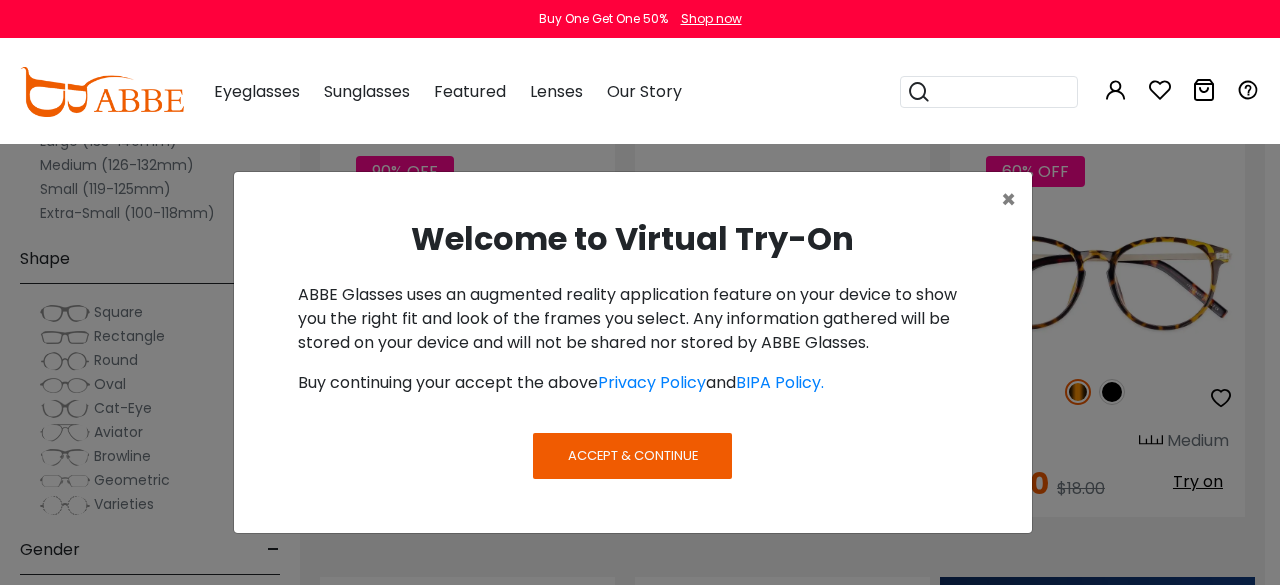 click on "Accept & Continue" at bounding box center [632, 456] 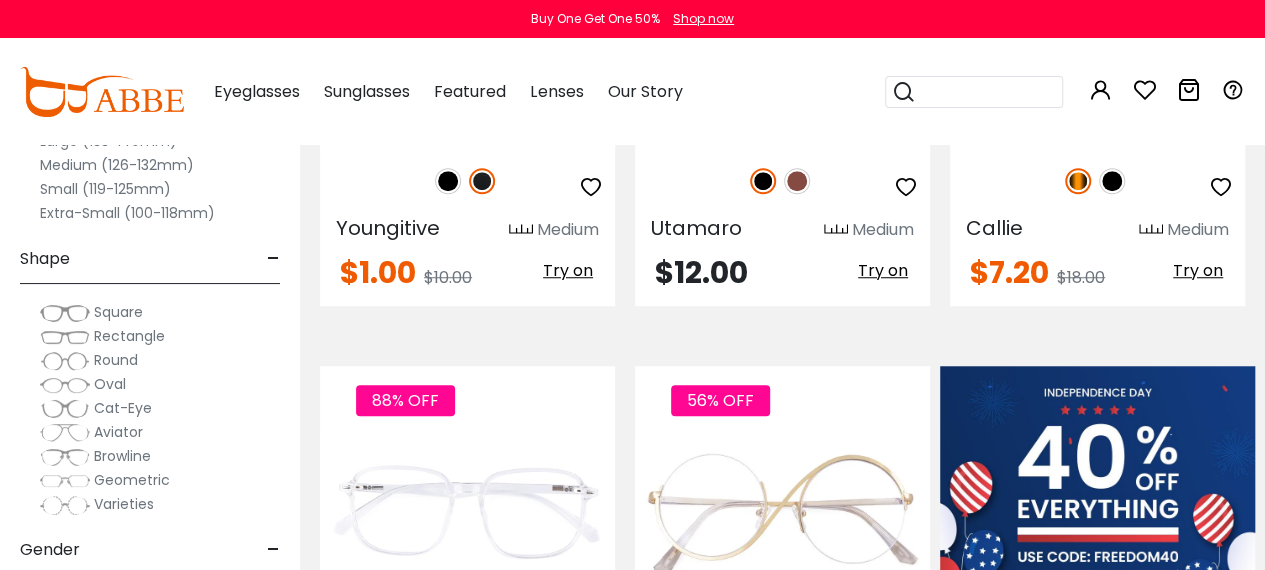 scroll, scrollTop: 696, scrollLeft: 0, axis: vertical 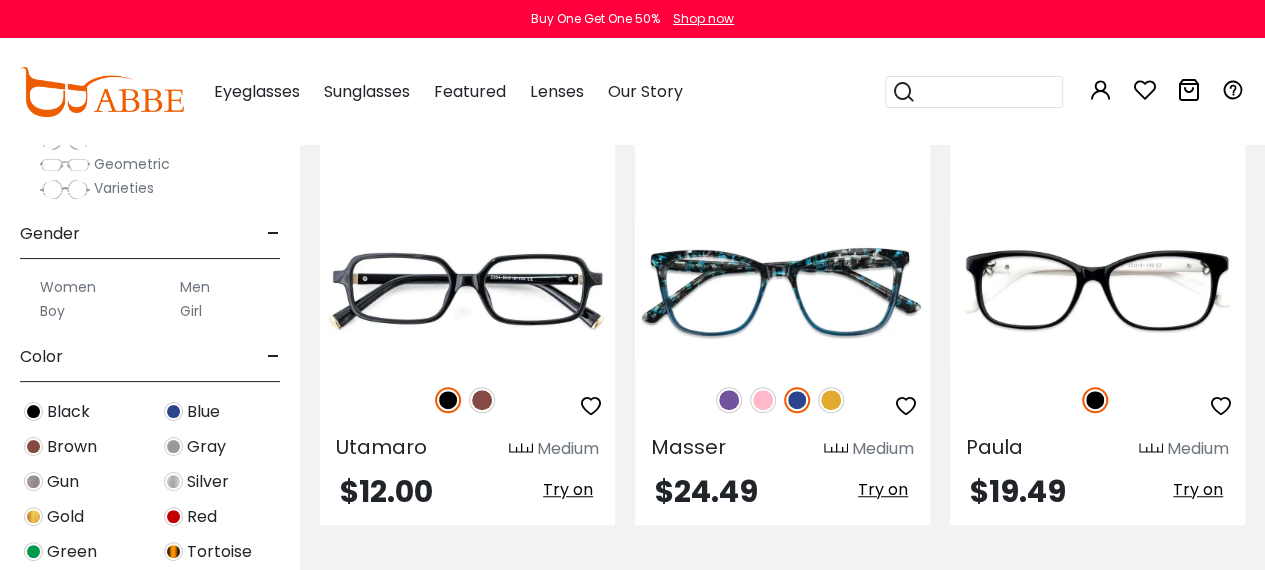 click on "Black" at bounding box center [68, 412] 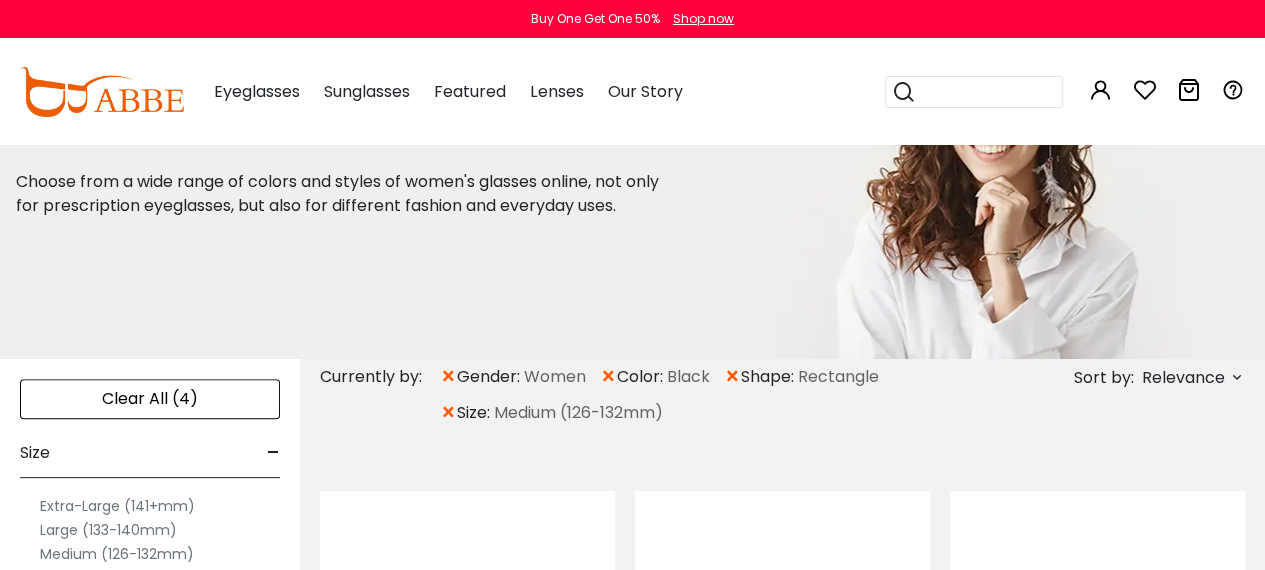 scroll, scrollTop: 361, scrollLeft: 0, axis: vertical 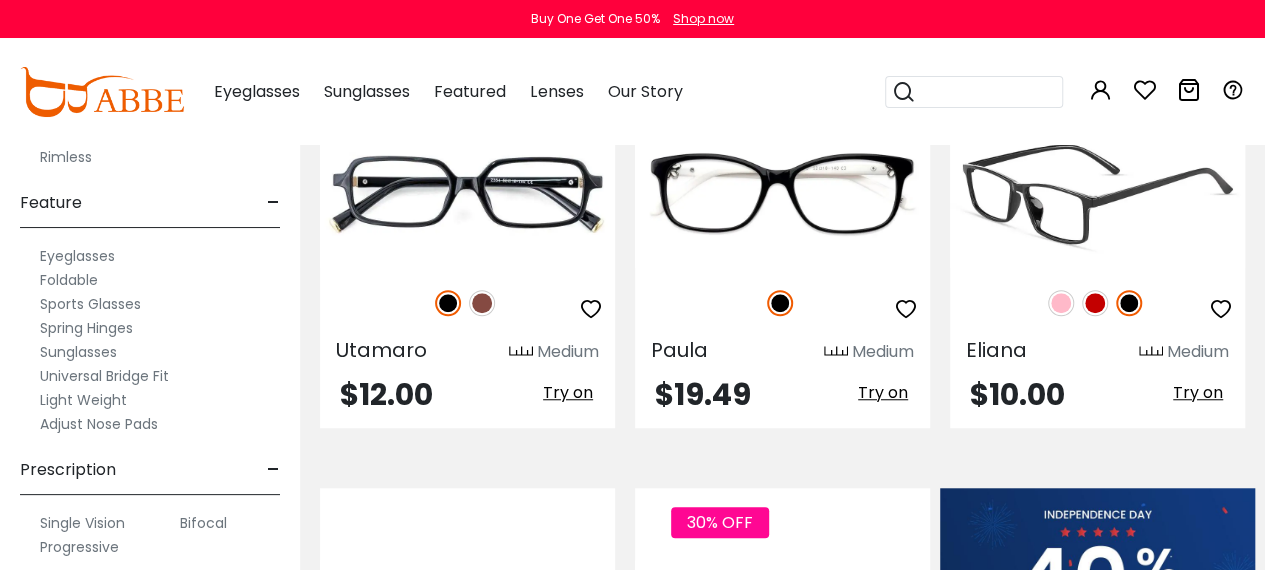 click on "Try on" at bounding box center (568, 392) 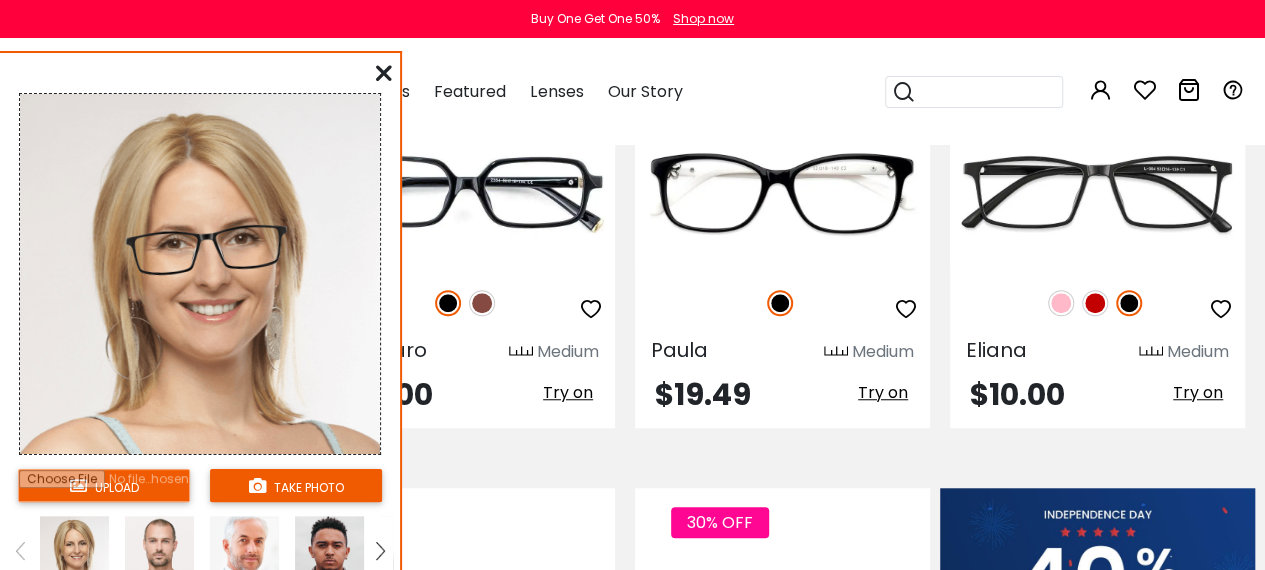 click at bounding box center [104, 485] 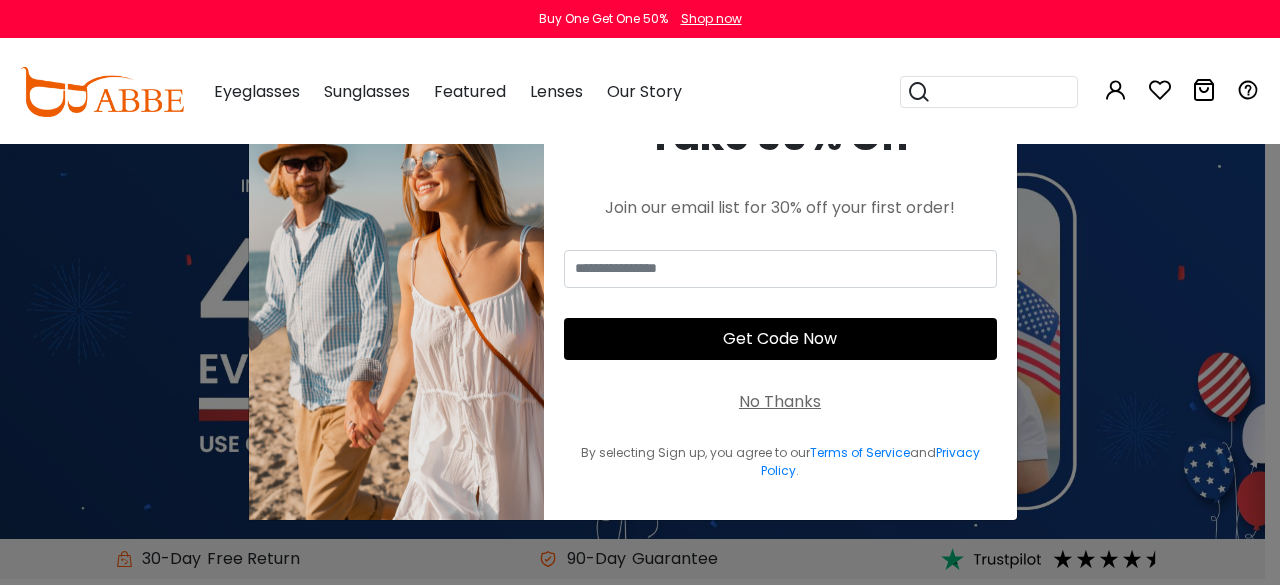 scroll, scrollTop: 0, scrollLeft: 0, axis: both 